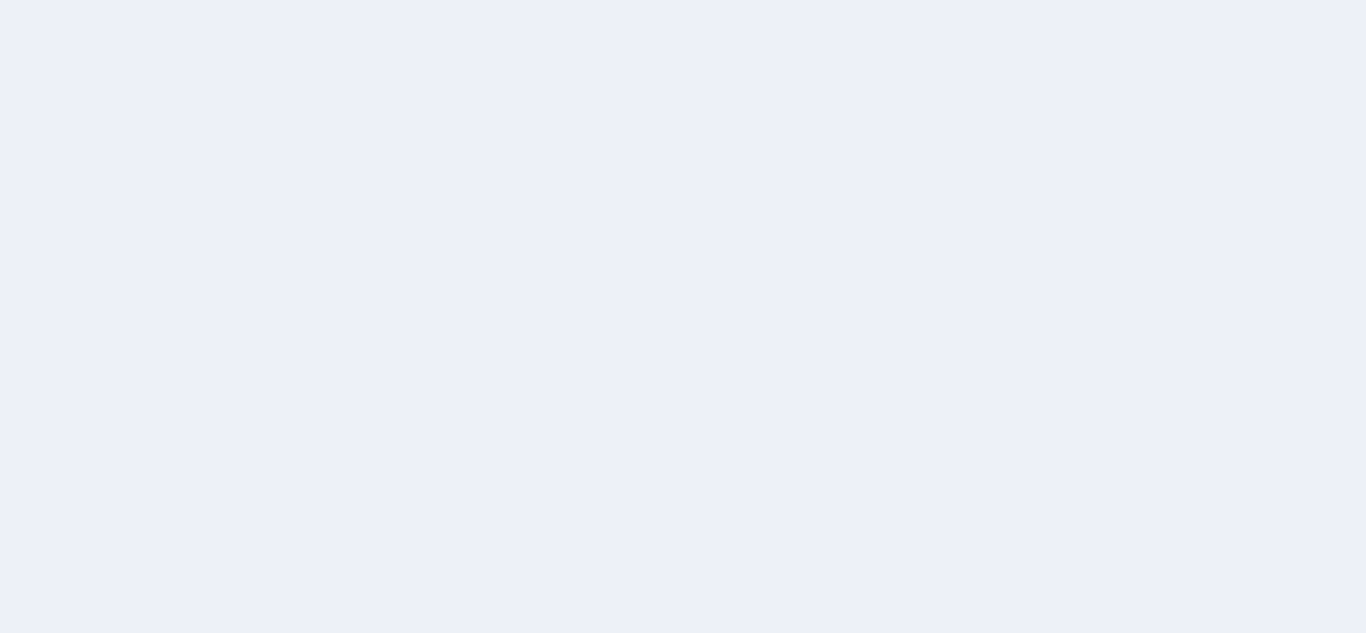 scroll, scrollTop: 0, scrollLeft: 0, axis: both 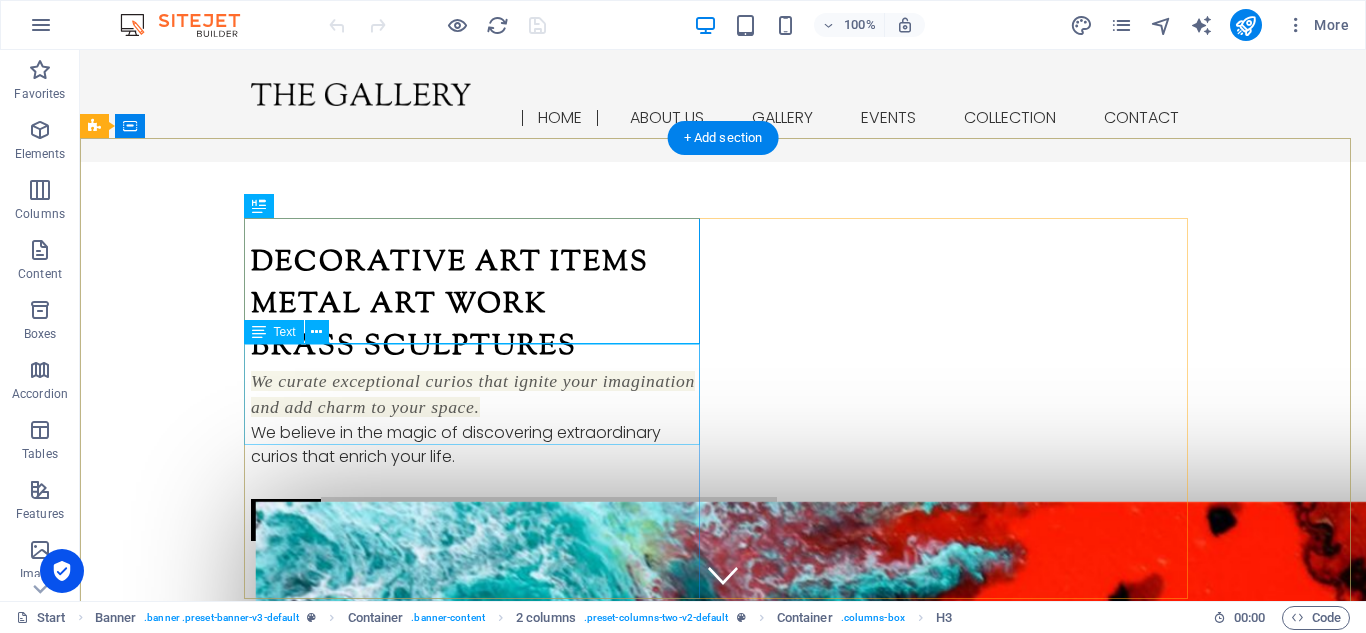 click on "We curate exceptional curios that ignite your imagination and add charm to your space. We believe in the magic of discovering extraordinary curios that enrich your life." at bounding box center [479, 418] 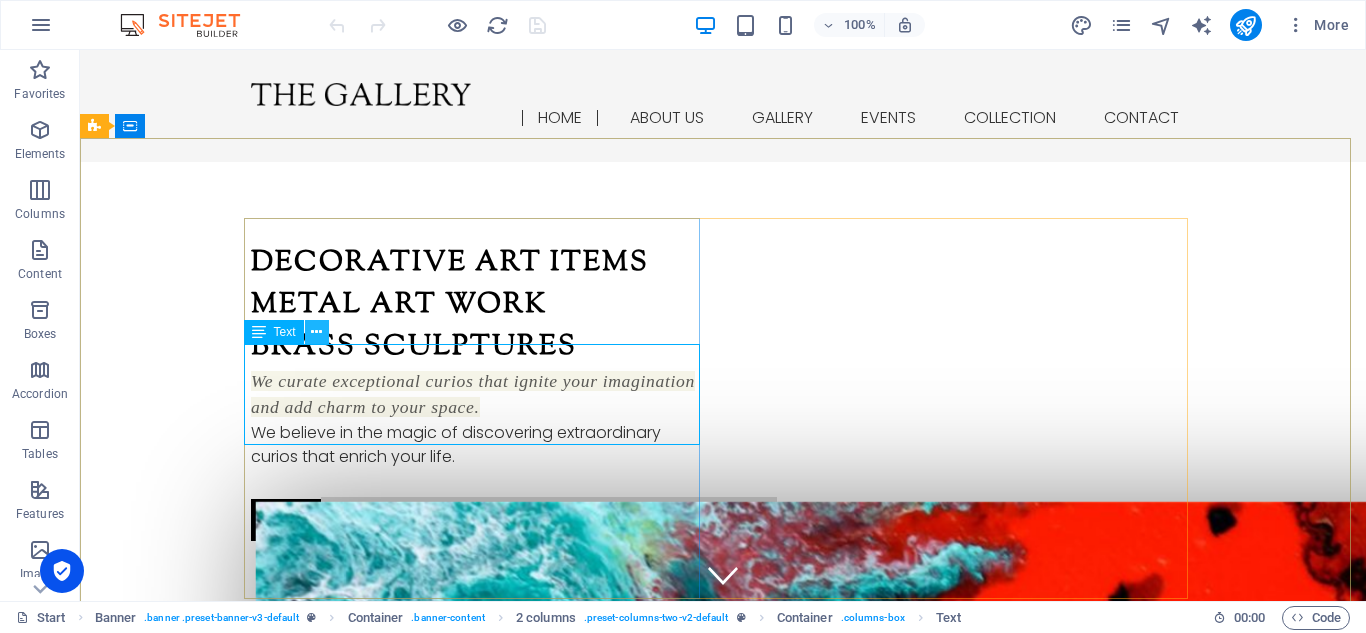 click at bounding box center (317, 332) 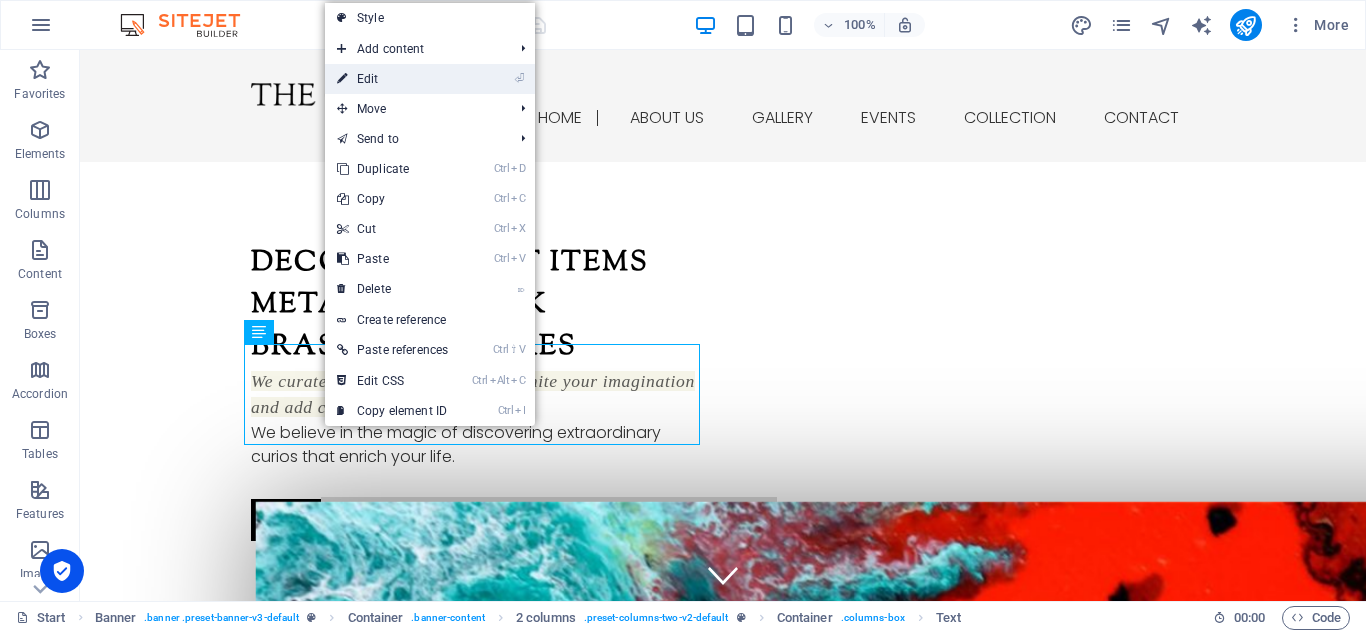 click on "⏎  Edit" at bounding box center [392, 79] 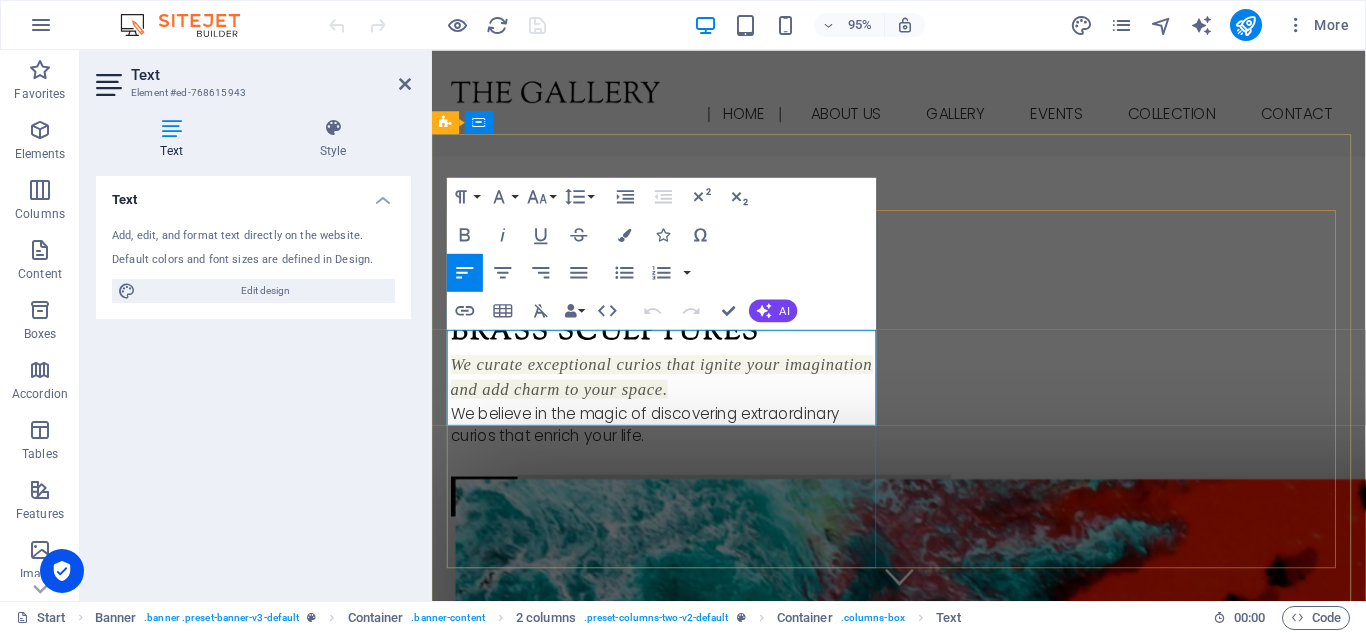 click on "We curate exceptional curios that ignite your imagination and add charm to your space." at bounding box center (680, 394) 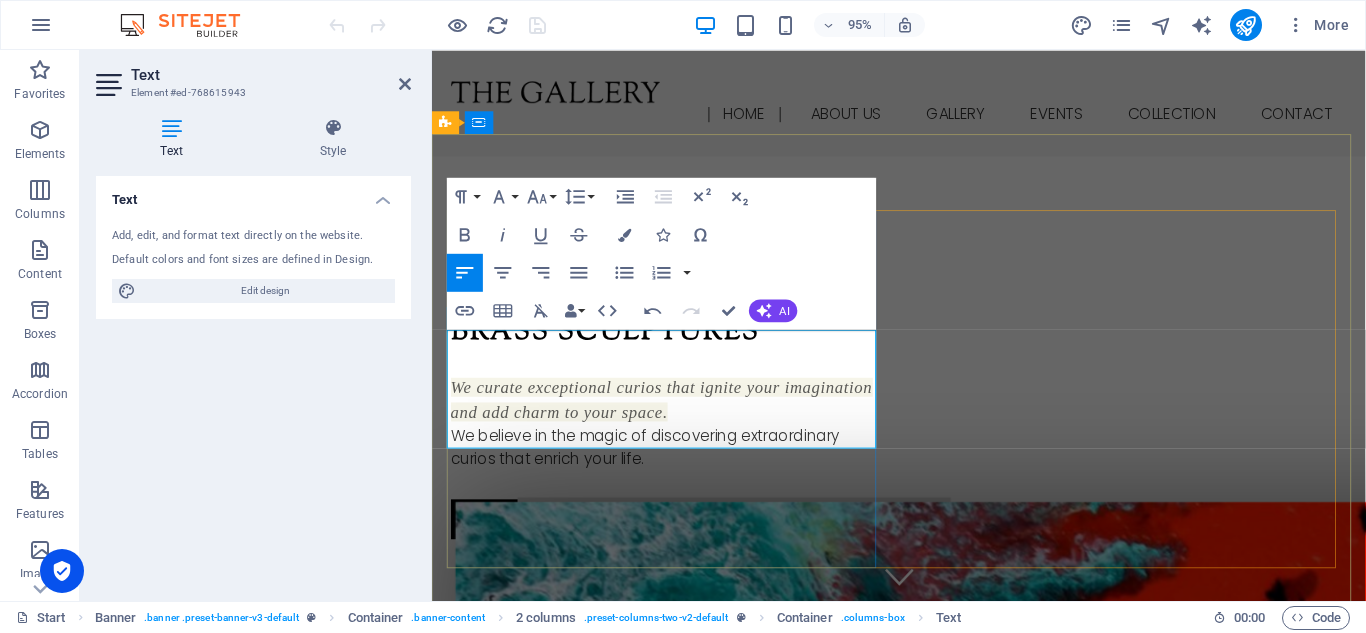 click at bounding box center [680, 380] 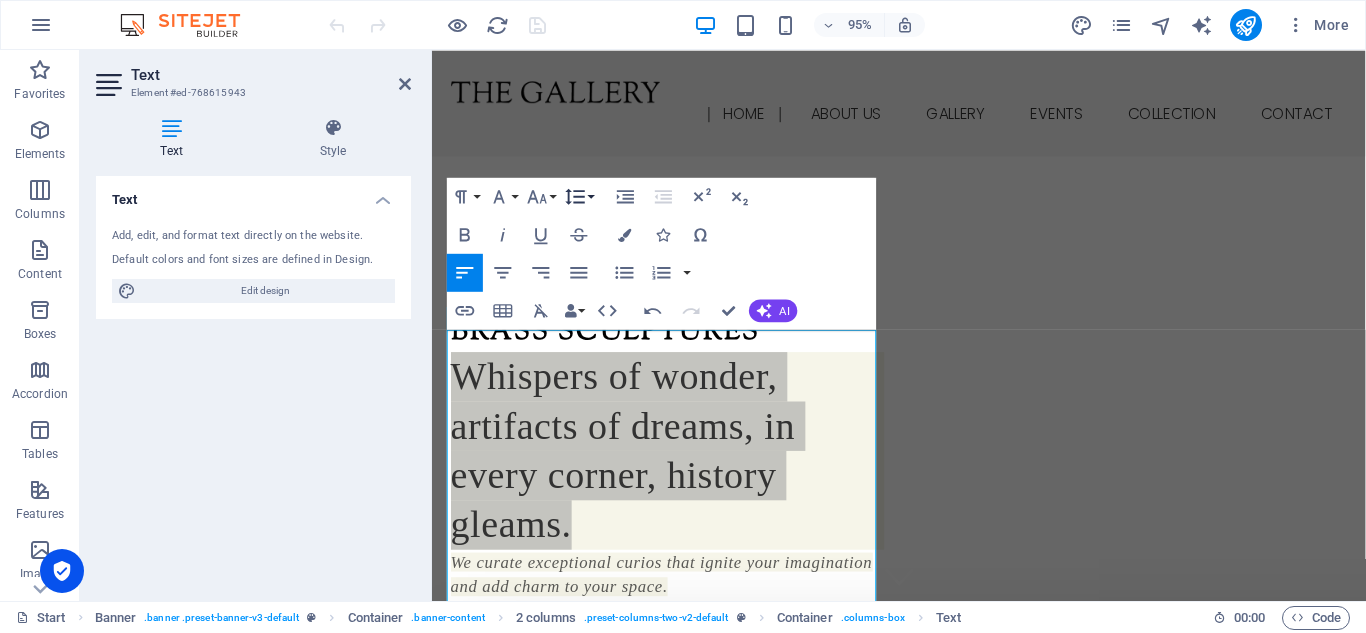 click on "Line Height" at bounding box center [579, 196] 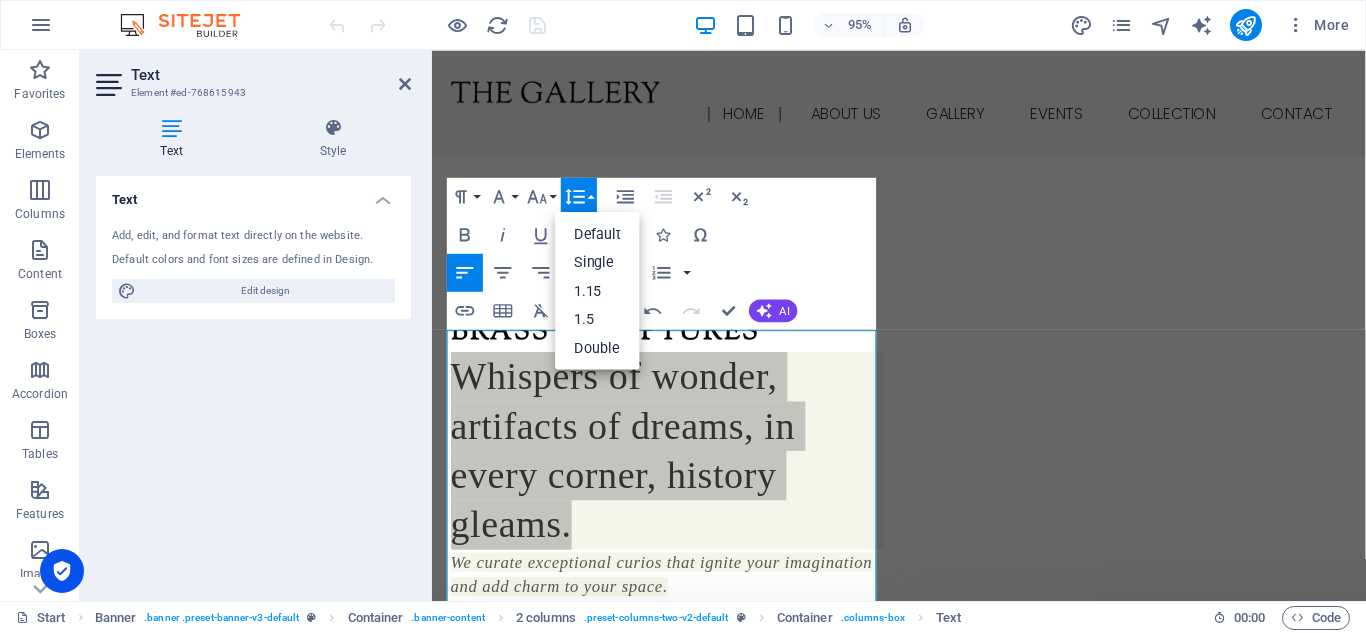 click on "Line Height" at bounding box center [579, 196] 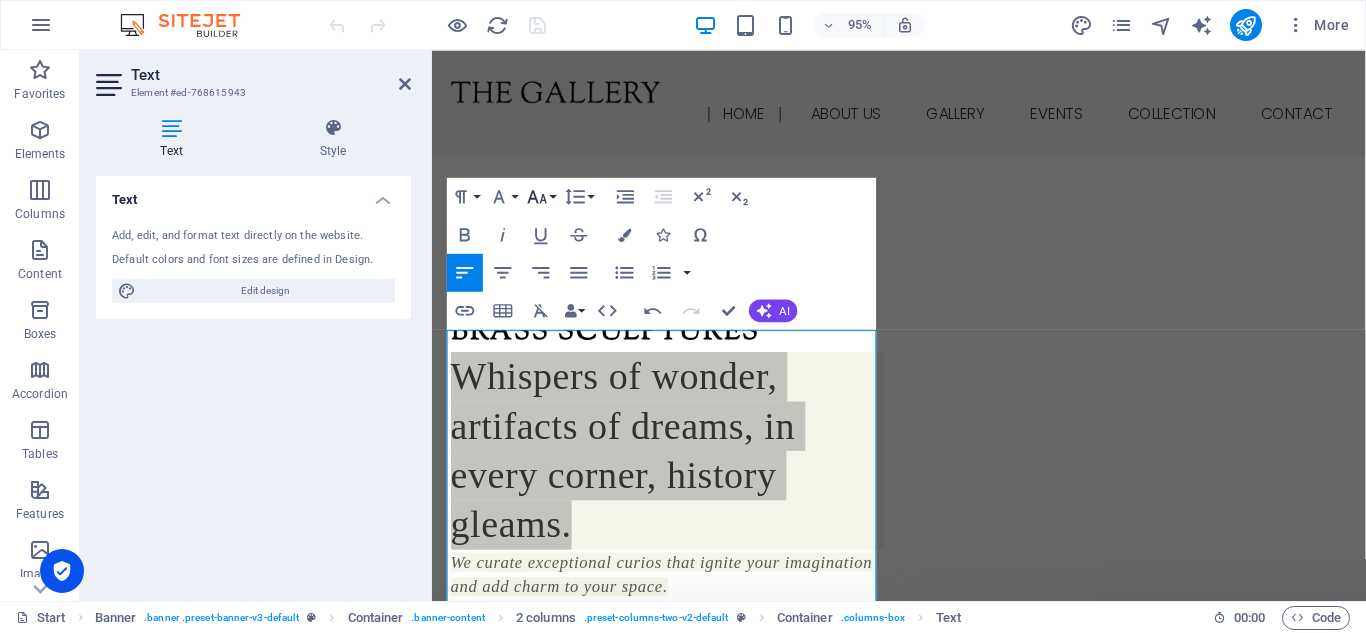 click on "Font Size" at bounding box center (541, 196) 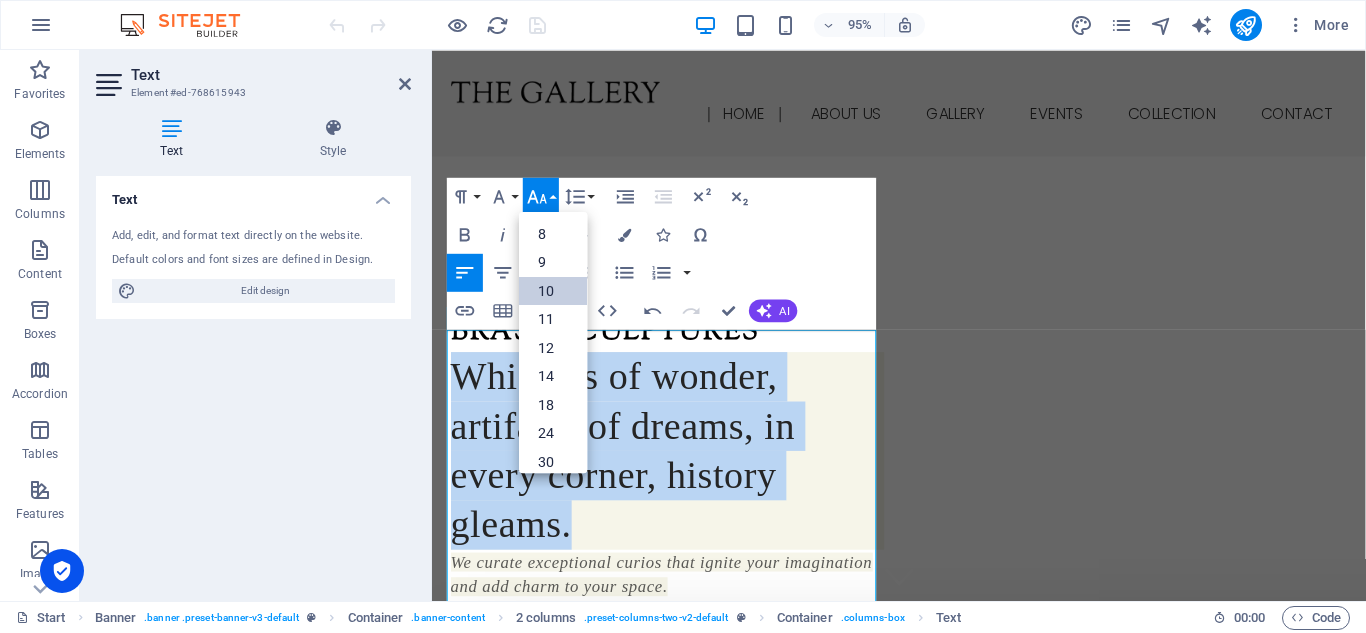 click on "10" at bounding box center (553, 290) 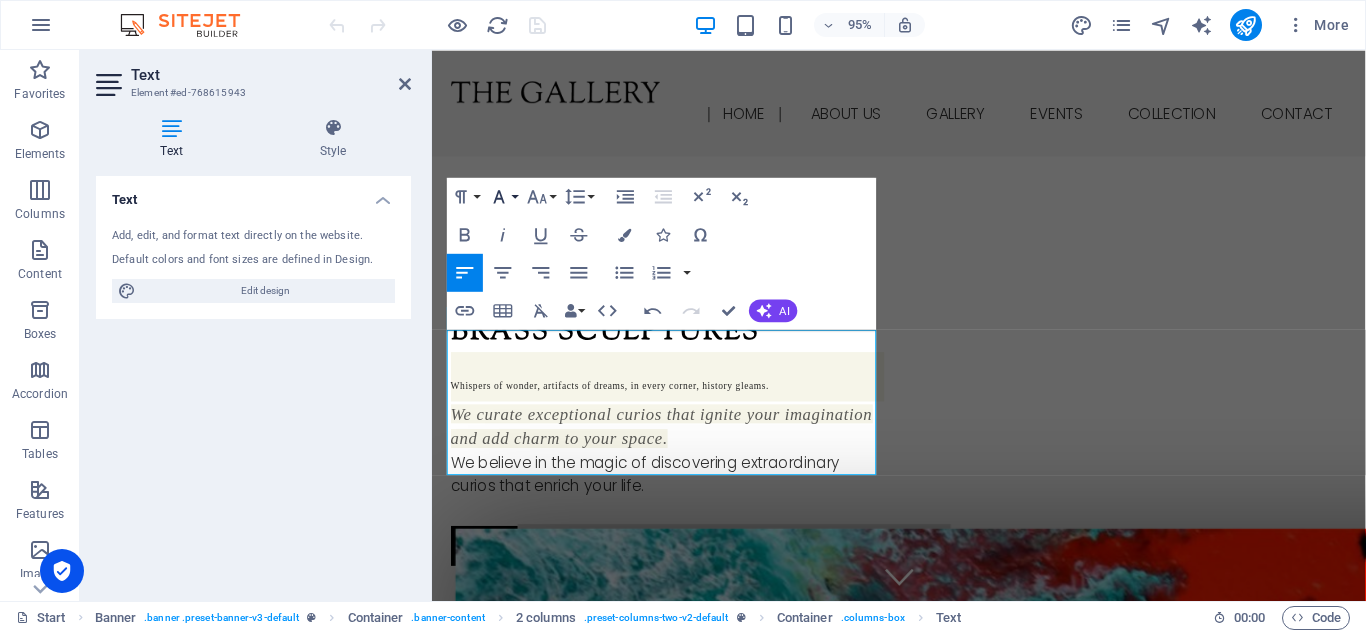 click on "Font Family" at bounding box center (503, 196) 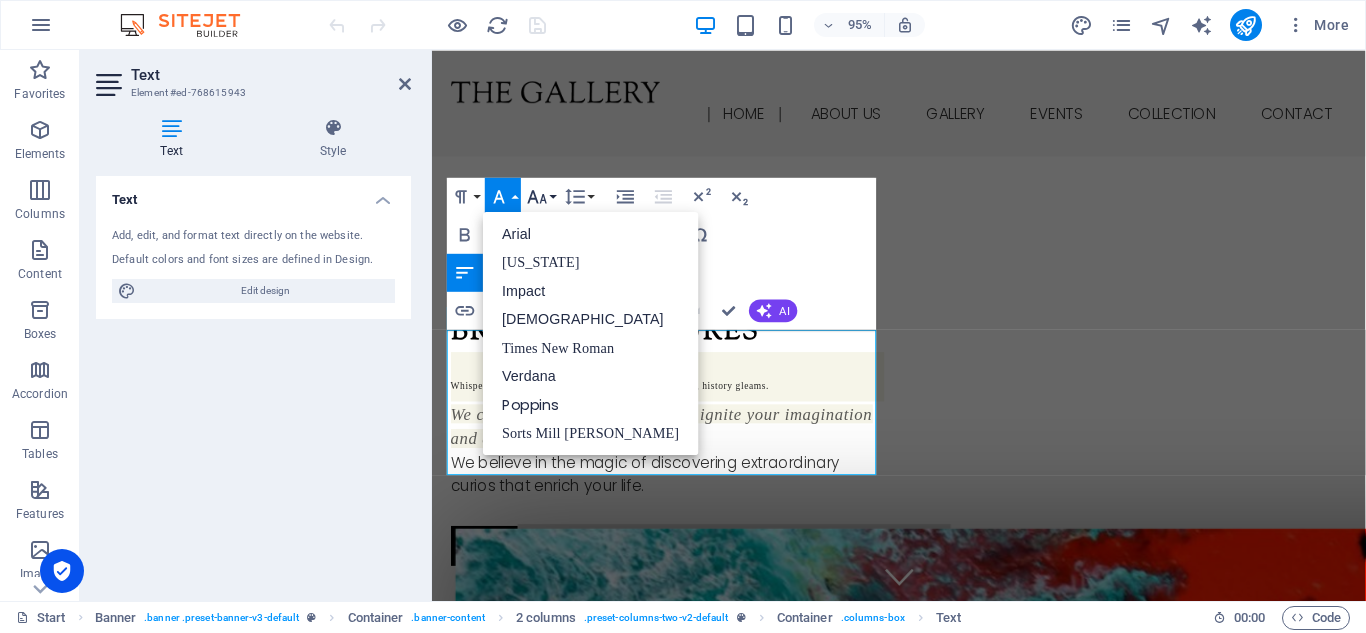click on "Font Size" at bounding box center [541, 196] 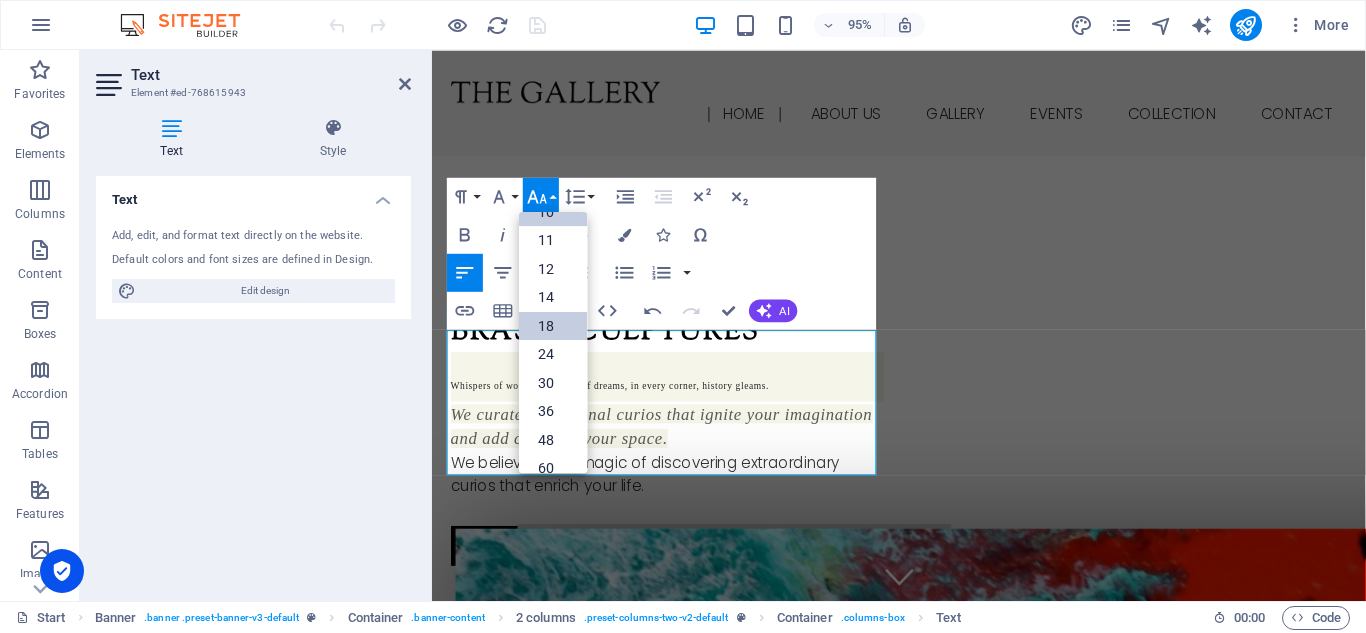 click on "18" at bounding box center [553, 325] 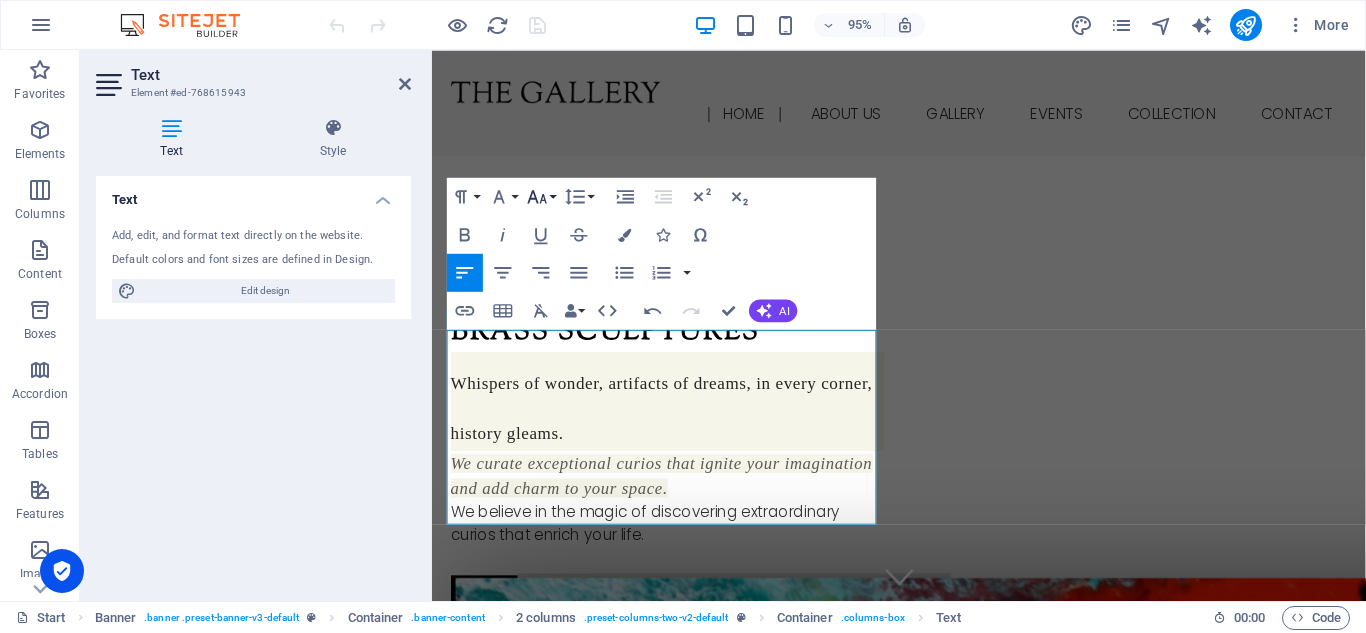 click on "Font Size" at bounding box center [541, 196] 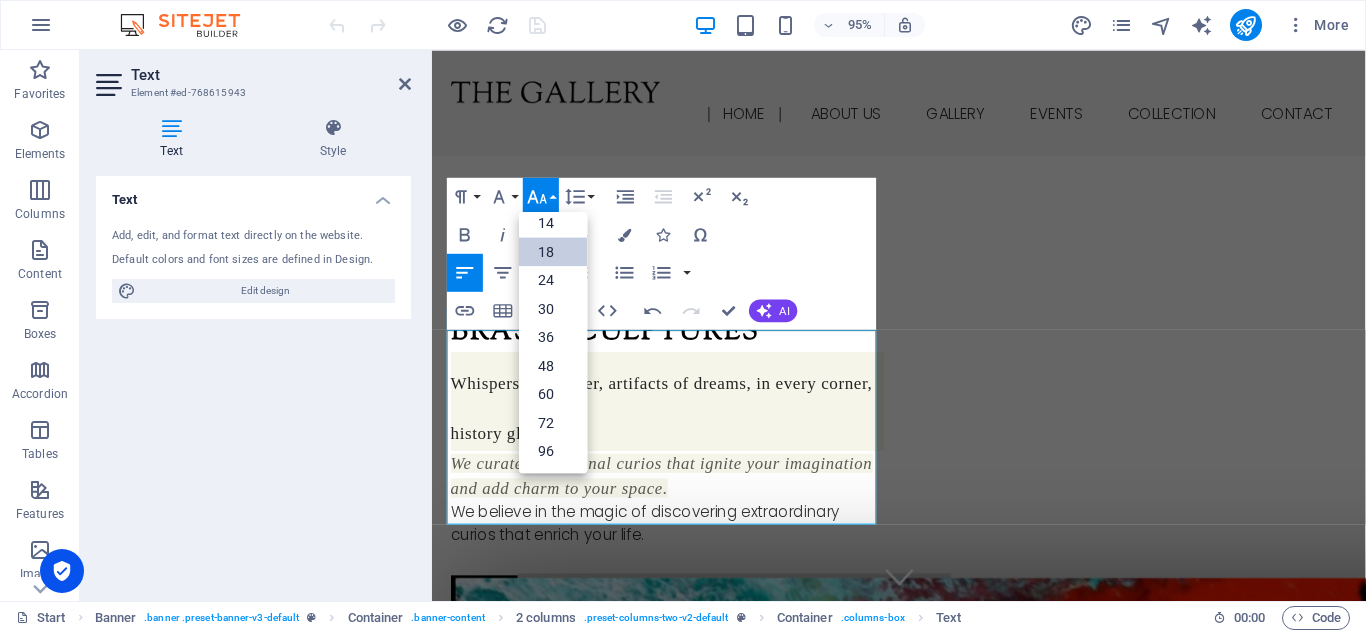 scroll, scrollTop: 161, scrollLeft: 0, axis: vertical 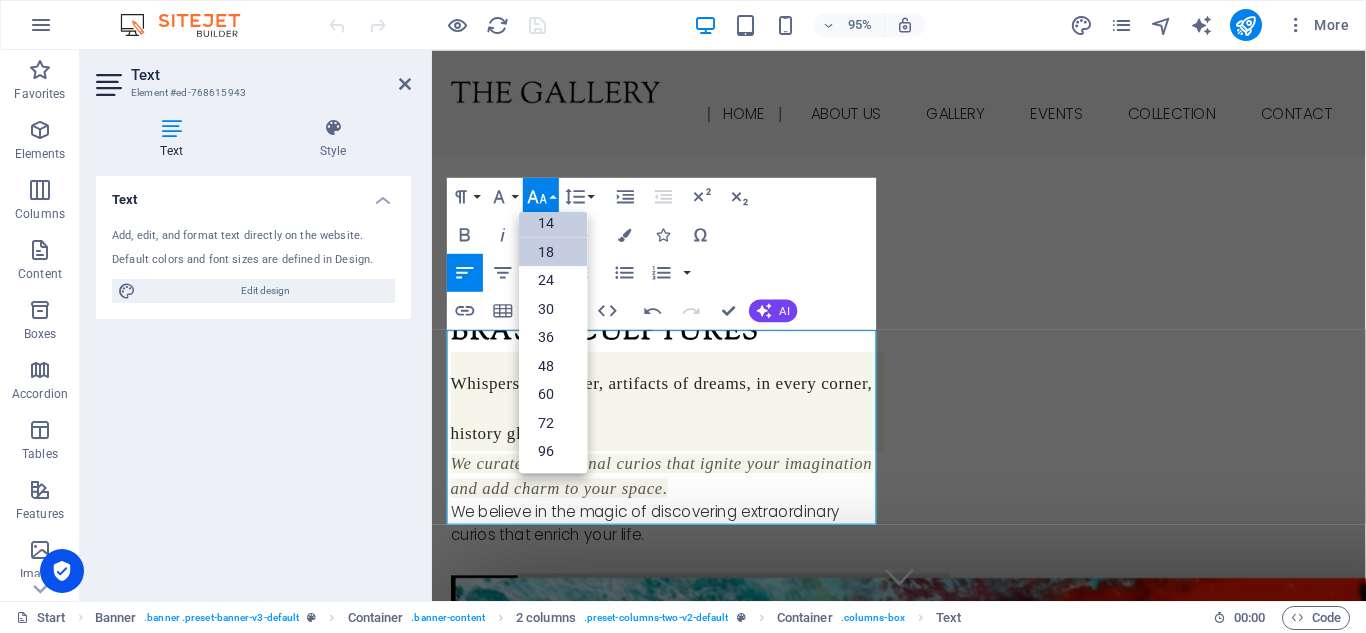 click on "14" at bounding box center (553, 223) 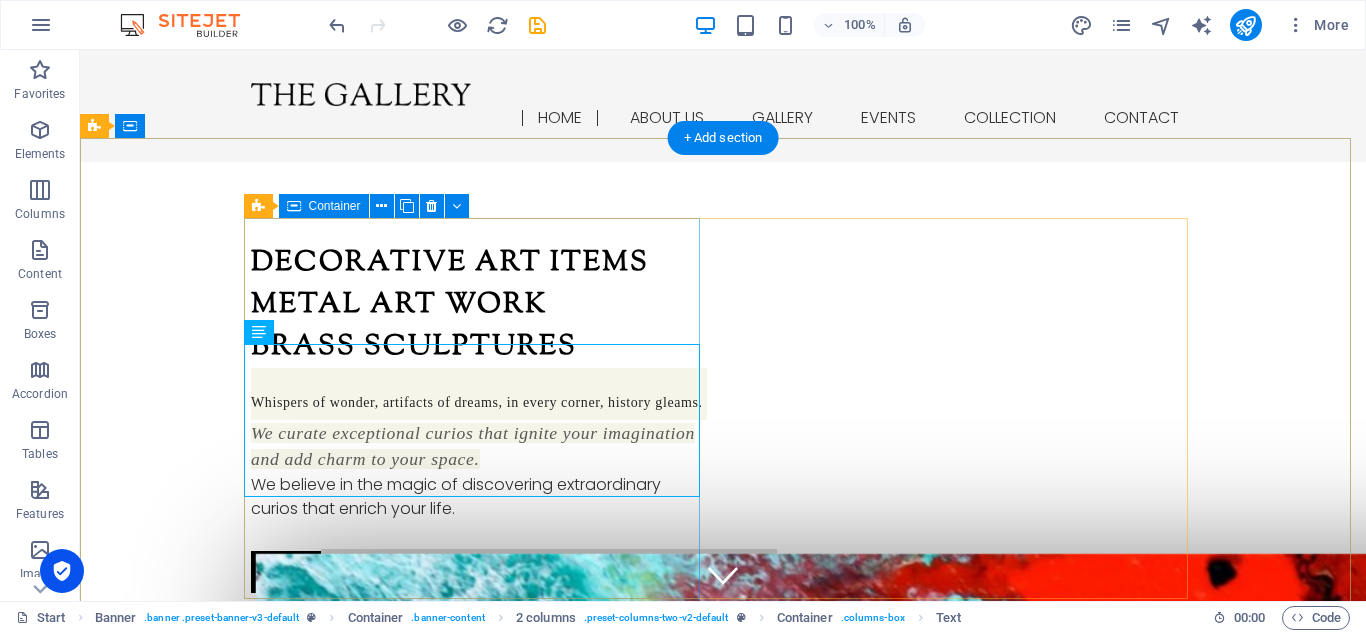 click on "Decorative Art items Metal art work brass Sculptures Whispers of wonder, artifacts of dreams, in every corner, history gleams. We curate exceptional curios that ignite your imagination and add charm to your space. We believe in the magic of discovering extraordinary curios that enrich your life. Read more" at bounding box center (479, 417) 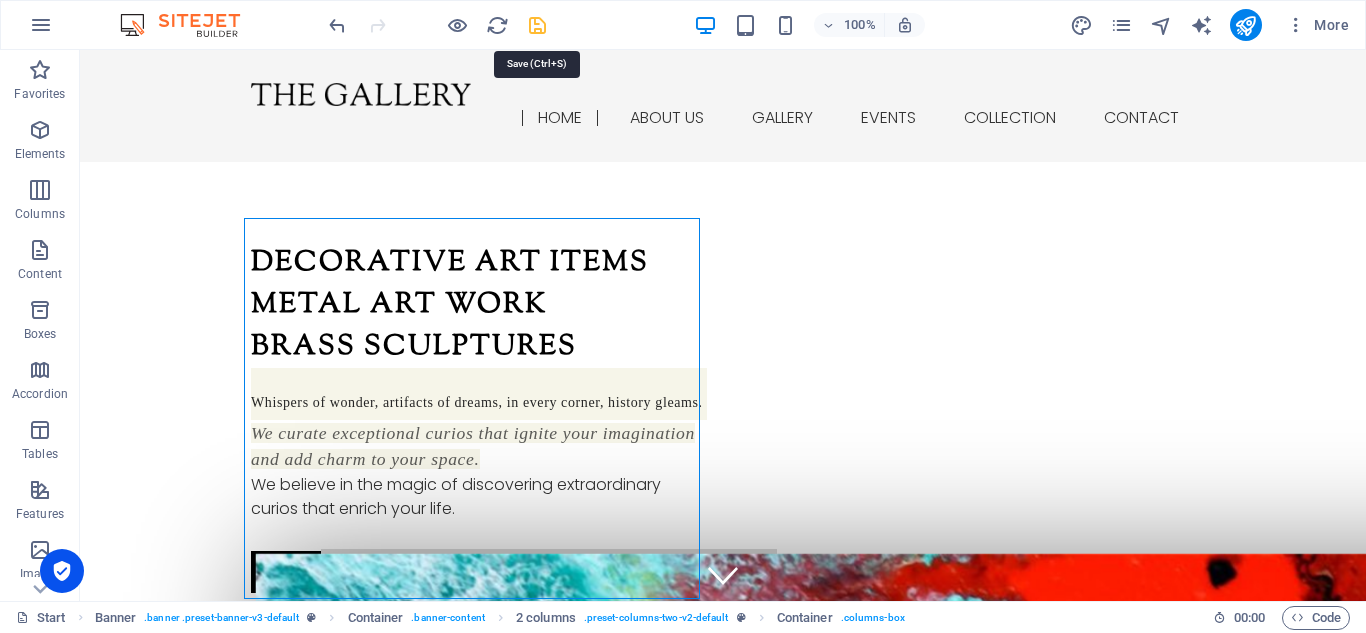 click at bounding box center [537, 25] 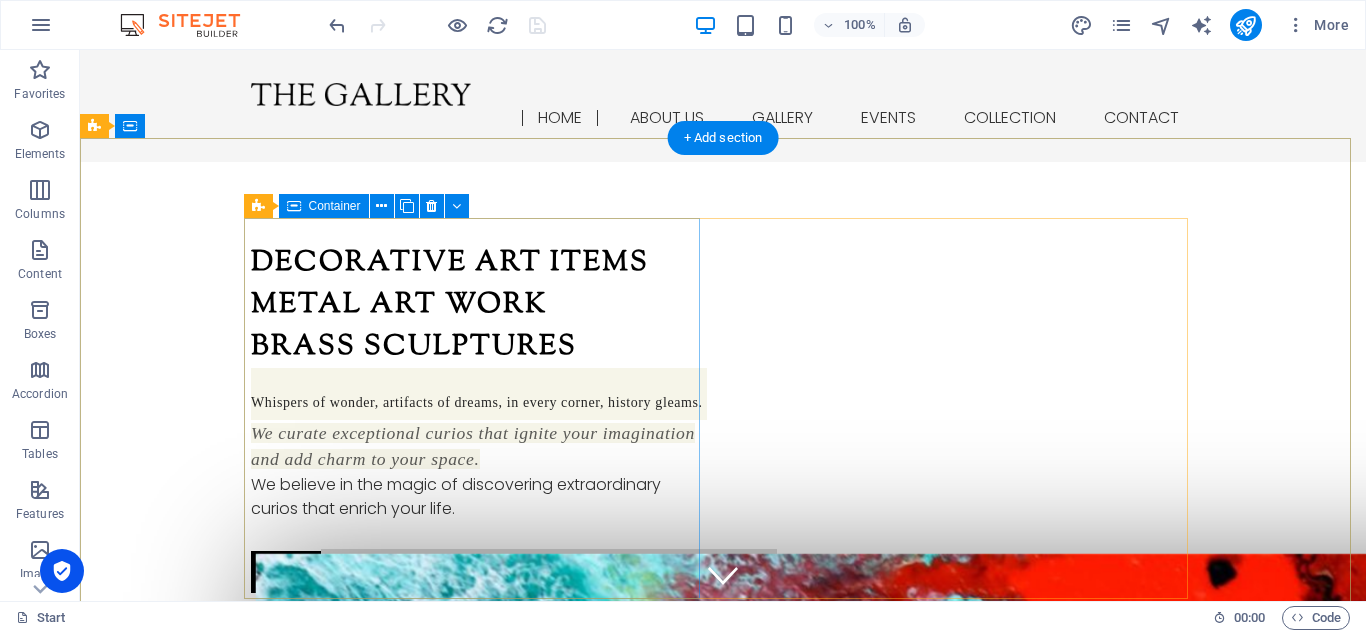 click on "Decorative Art items Metal art work brass Sculptures Whispers of wonder, artifacts of dreams, in every corner, history gleams. We curate exceptional curios that ignite your imagination and add charm to your space. We believe in the magic of discovering extraordinary curios that enrich your life. Read more" at bounding box center [479, 417] 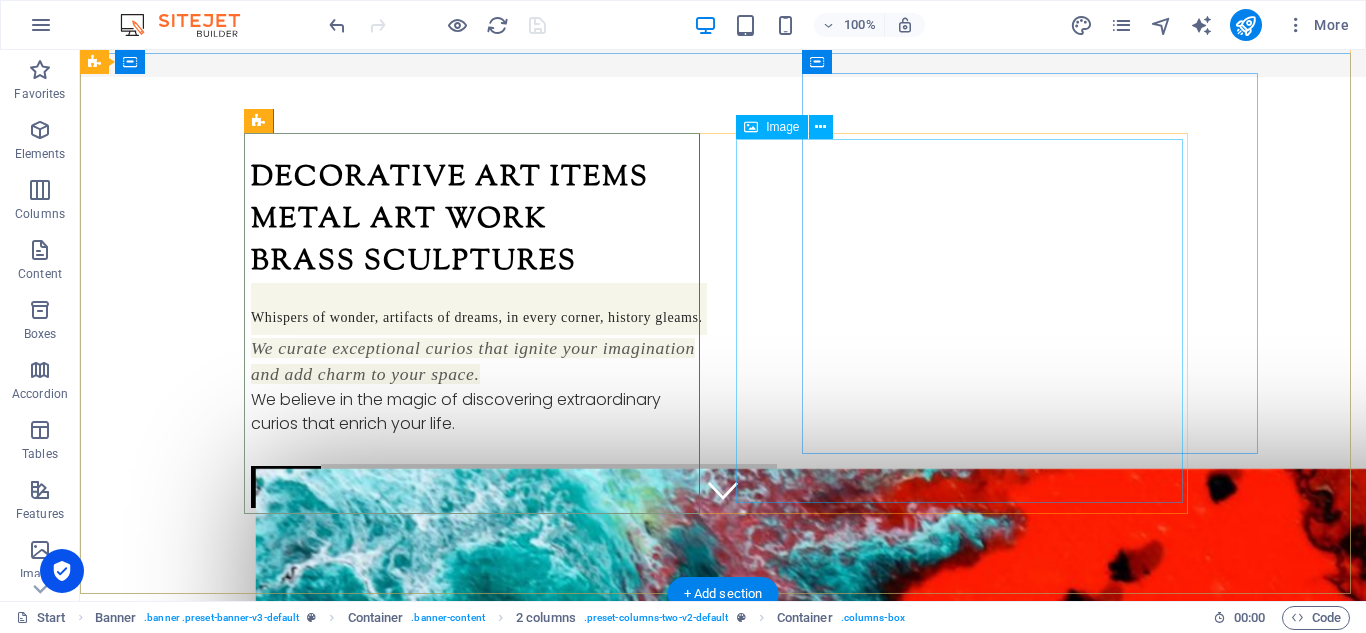 scroll, scrollTop: 83, scrollLeft: 0, axis: vertical 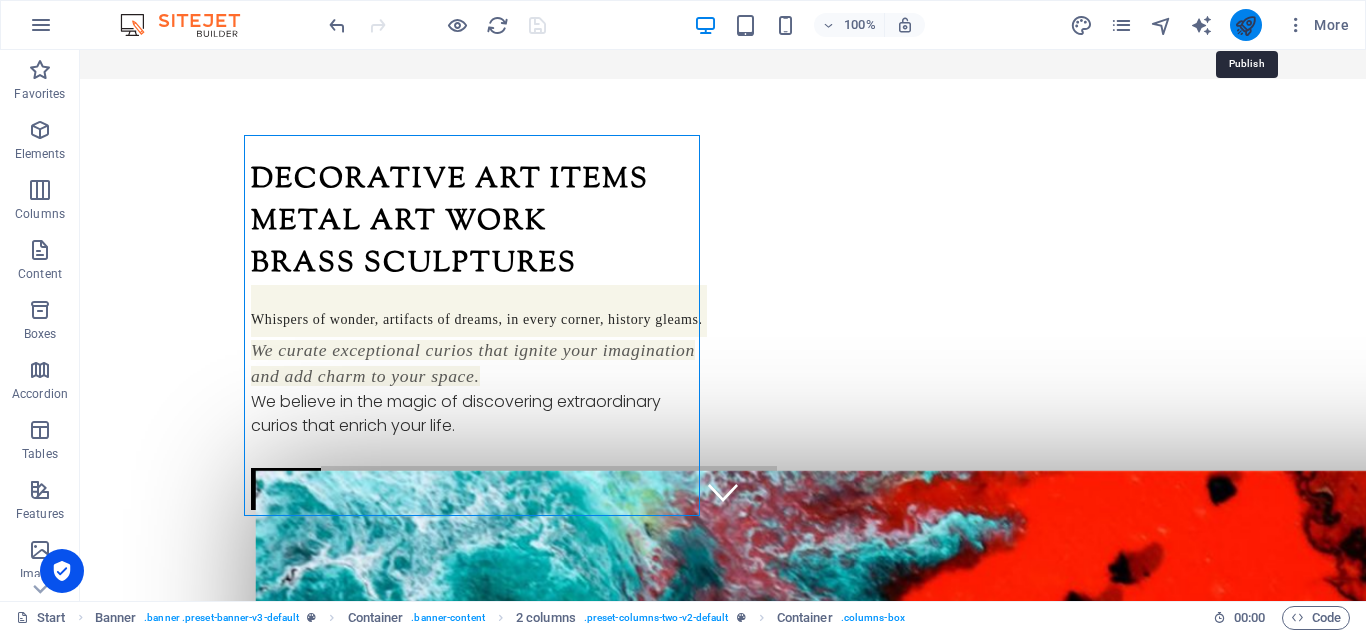 click at bounding box center [1245, 25] 